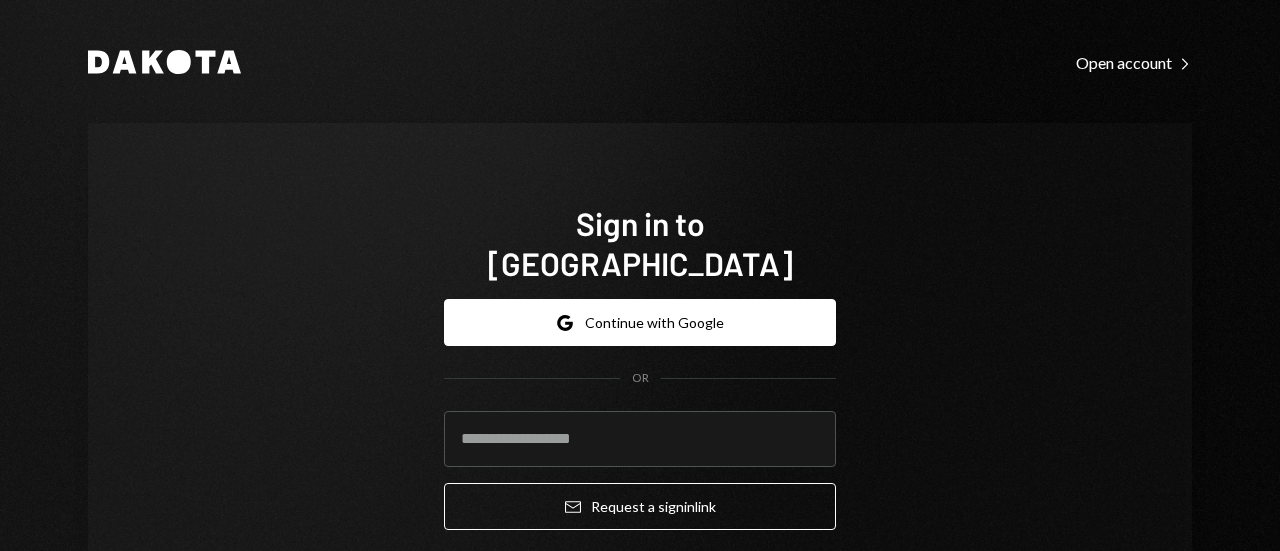 scroll, scrollTop: 0, scrollLeft: 0, axis: both 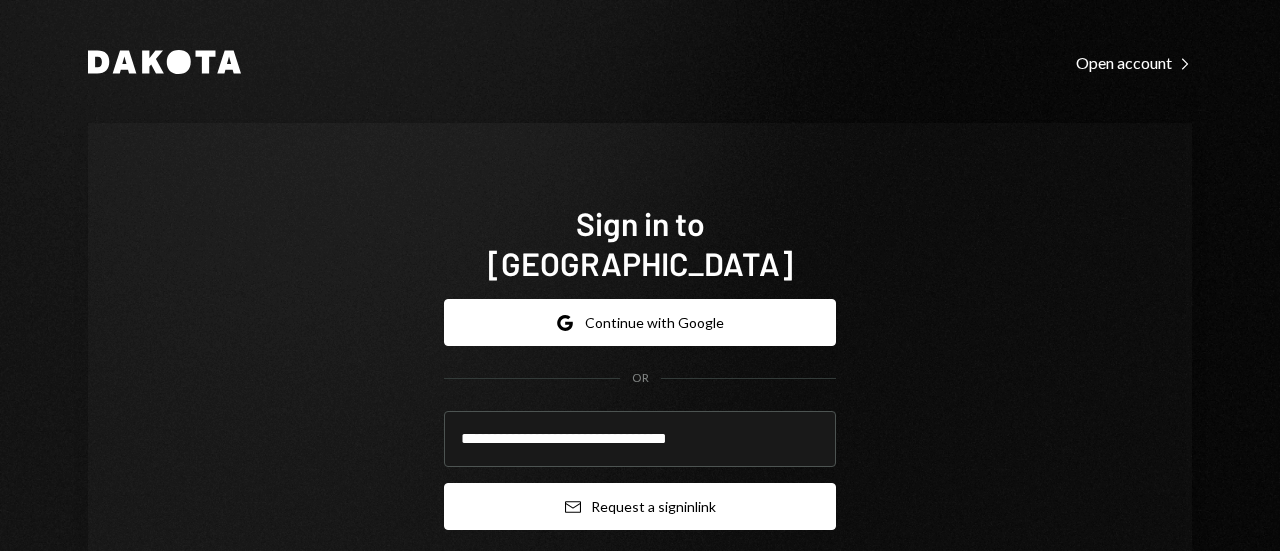 click on "Email Request a sign  in  link" at bounding box center [640, 506] 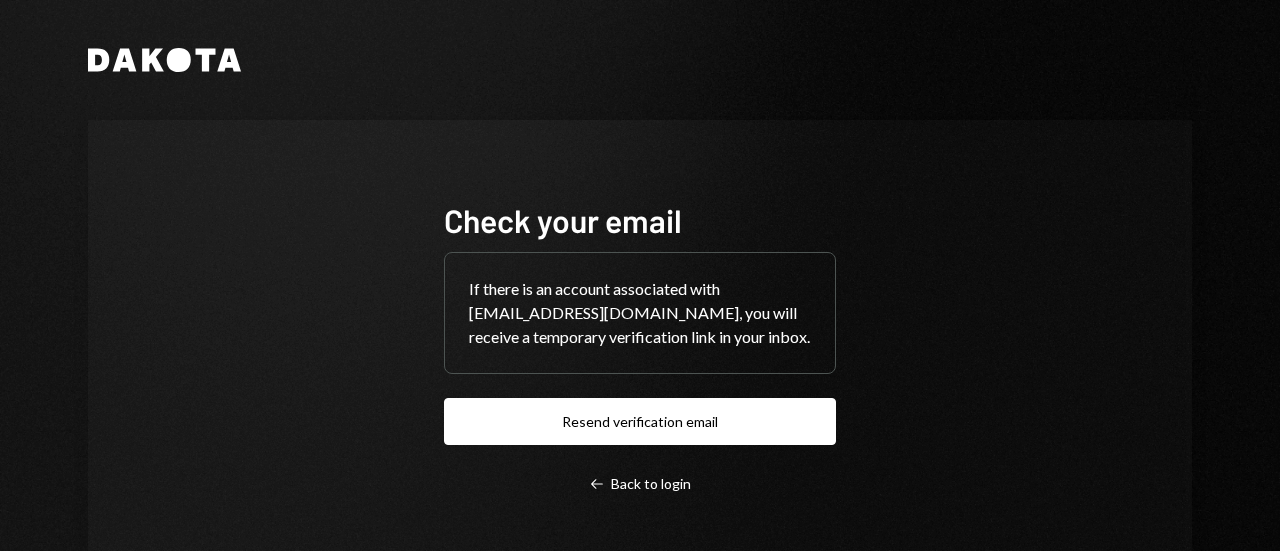 click on "Check your email If there is an account associated with similo+cortx@autonomousprojects.co, you will
receive a temporary verification link in your inbox. Resend verification email Left Arrow Back to login" at bounding box center [640, 346] 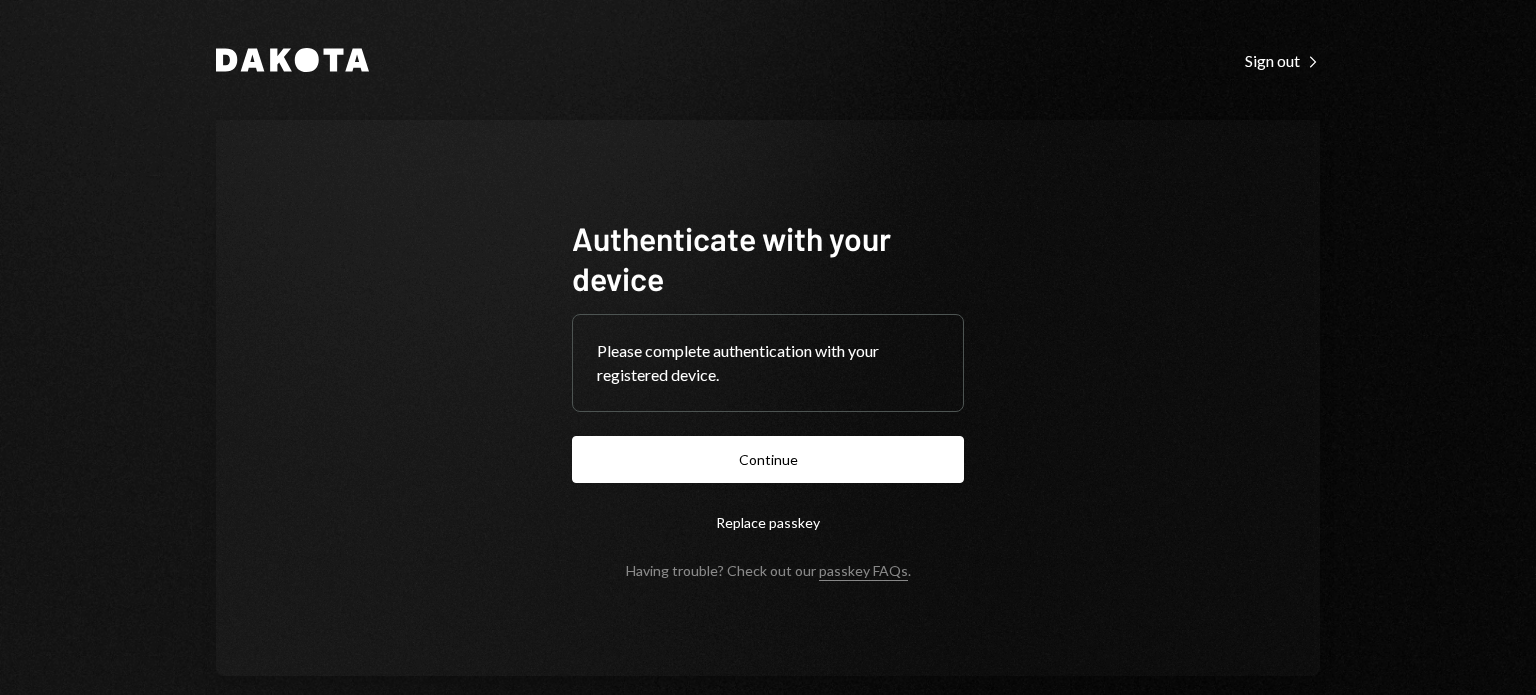 scroll, scrollTop: 0, scrollLeft: 0, axis: both 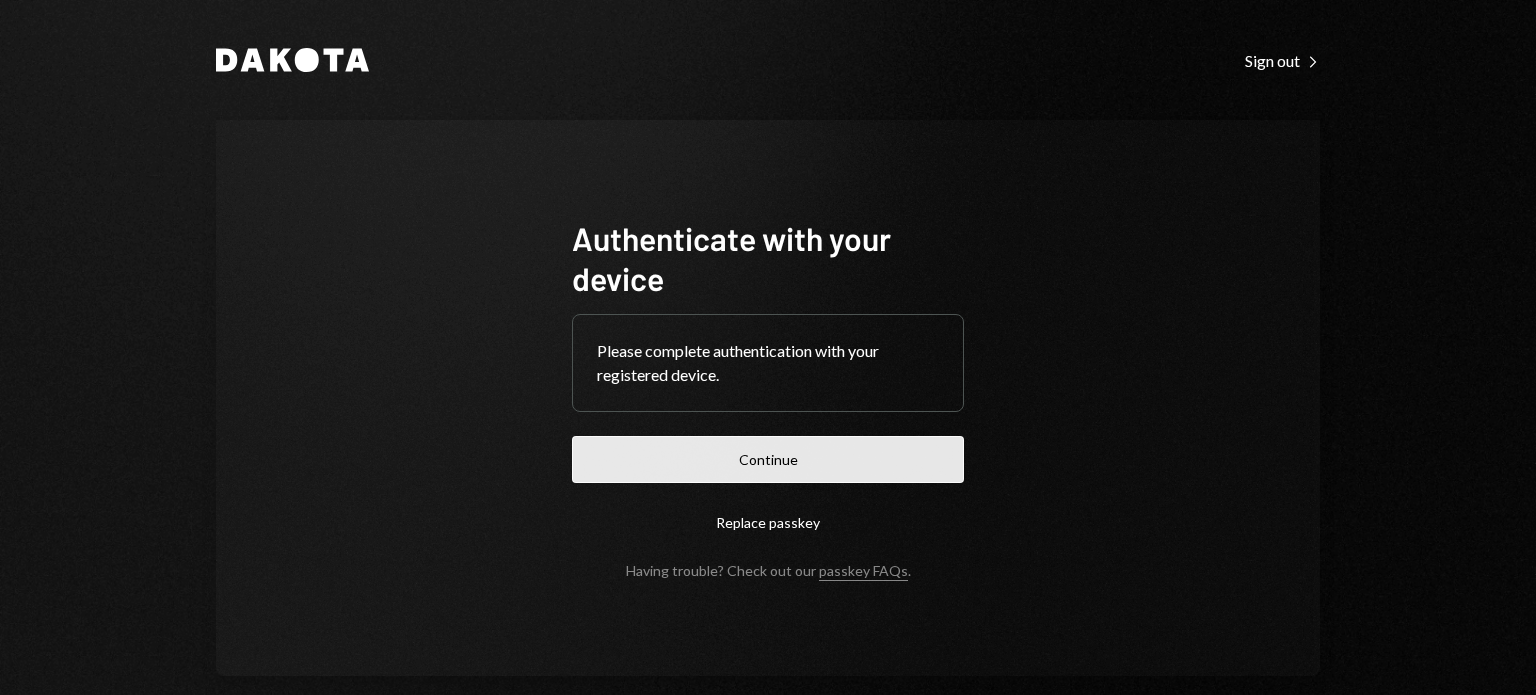 click on "Continue" at bounding box center [768, 459] 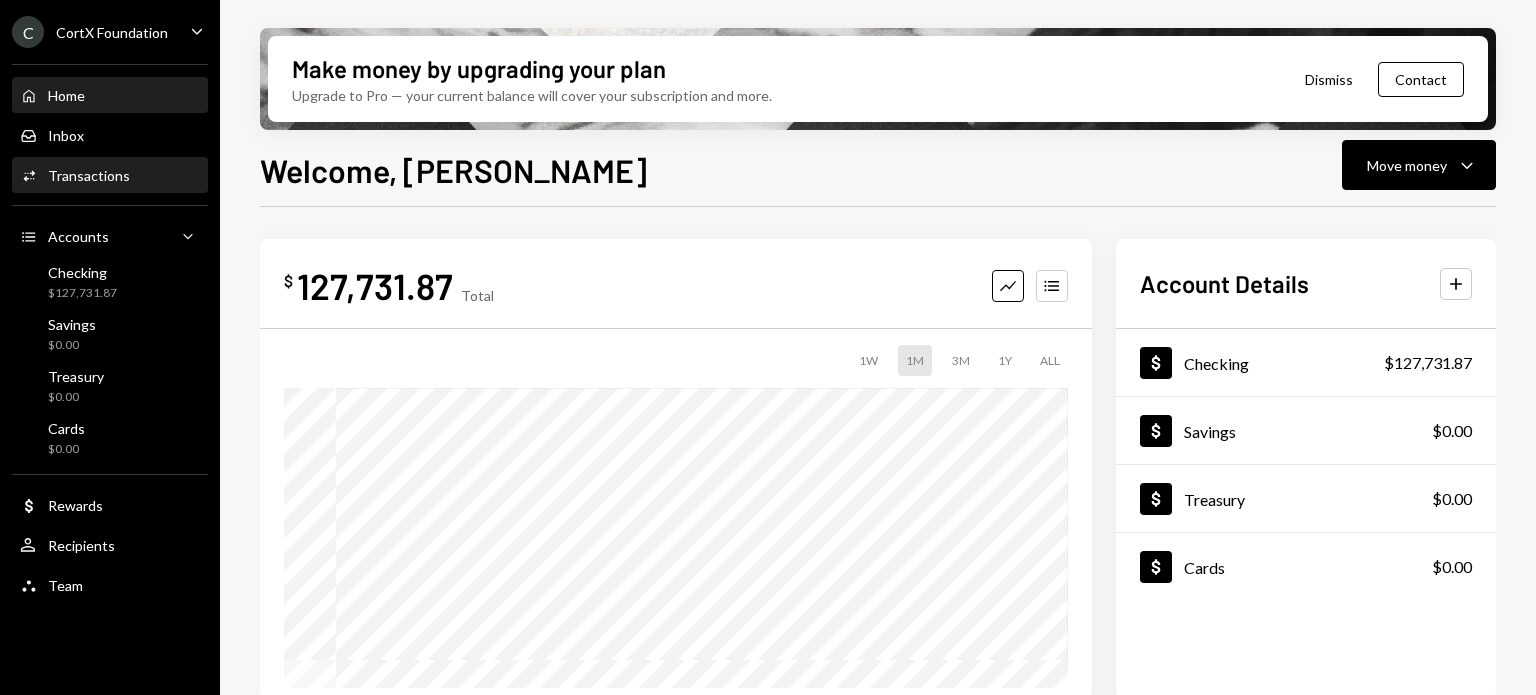 click on "Activities Transactions" at bounding box center (110, 176) 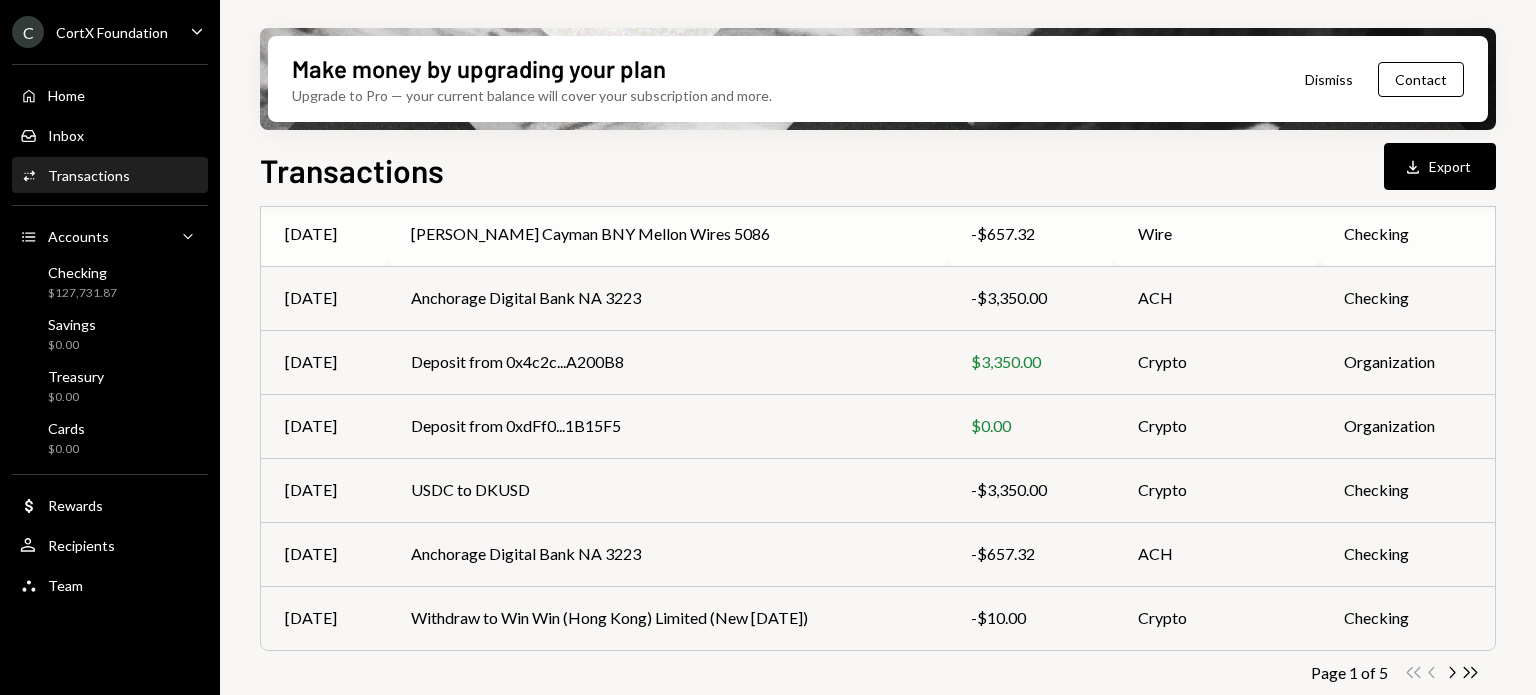 scroll, scrollTop: 443, scrollLeft: 0, axis: vertical 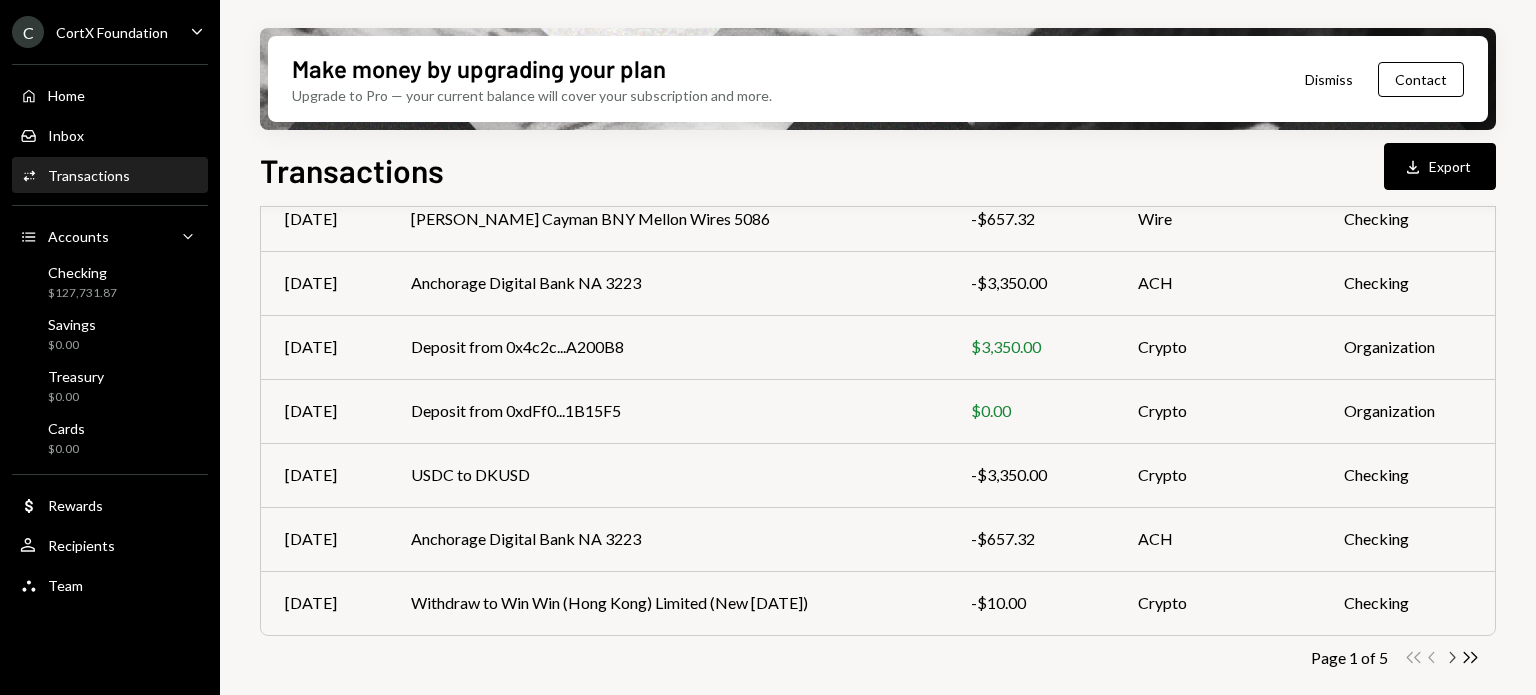 click on "Chevron Right" 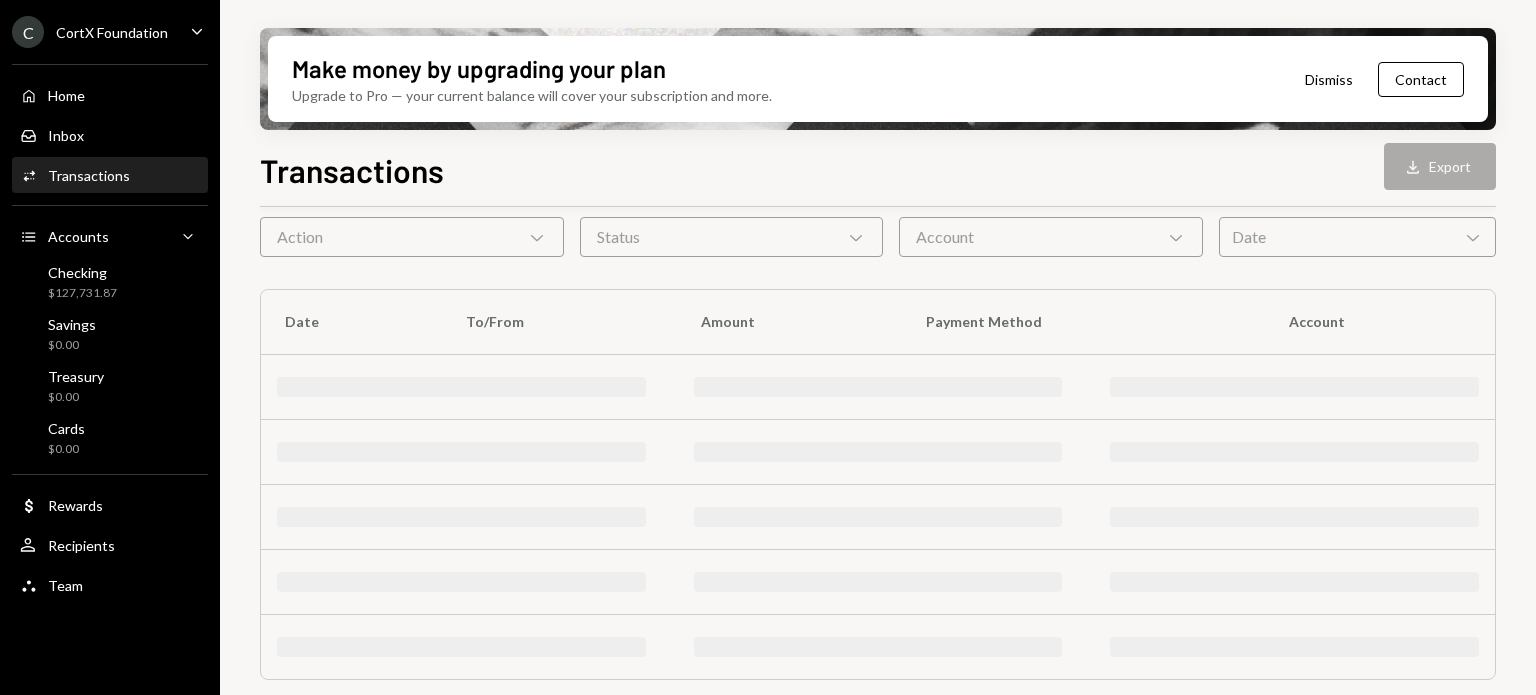 scroll, scrollTop: 443, scrollLeft: 0, axis: vertical 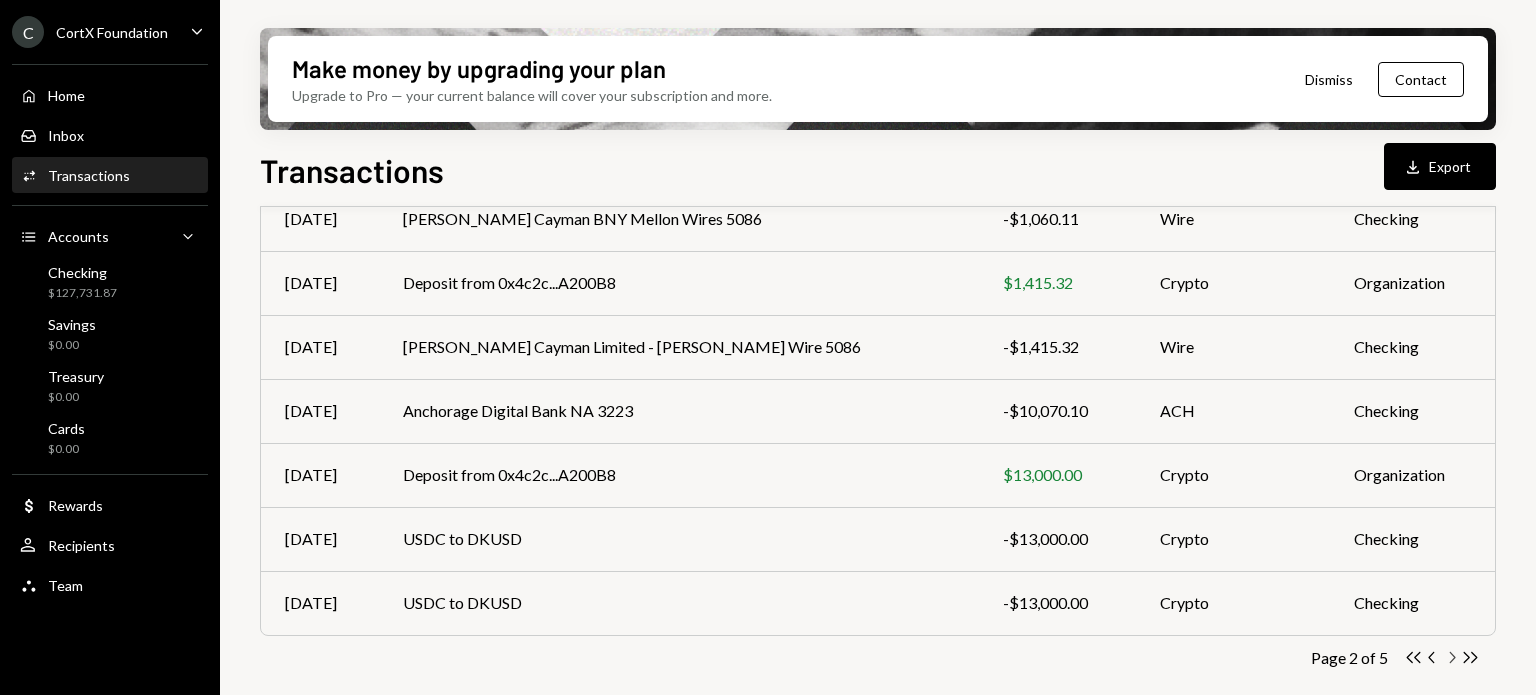 click on "Chevron Right" 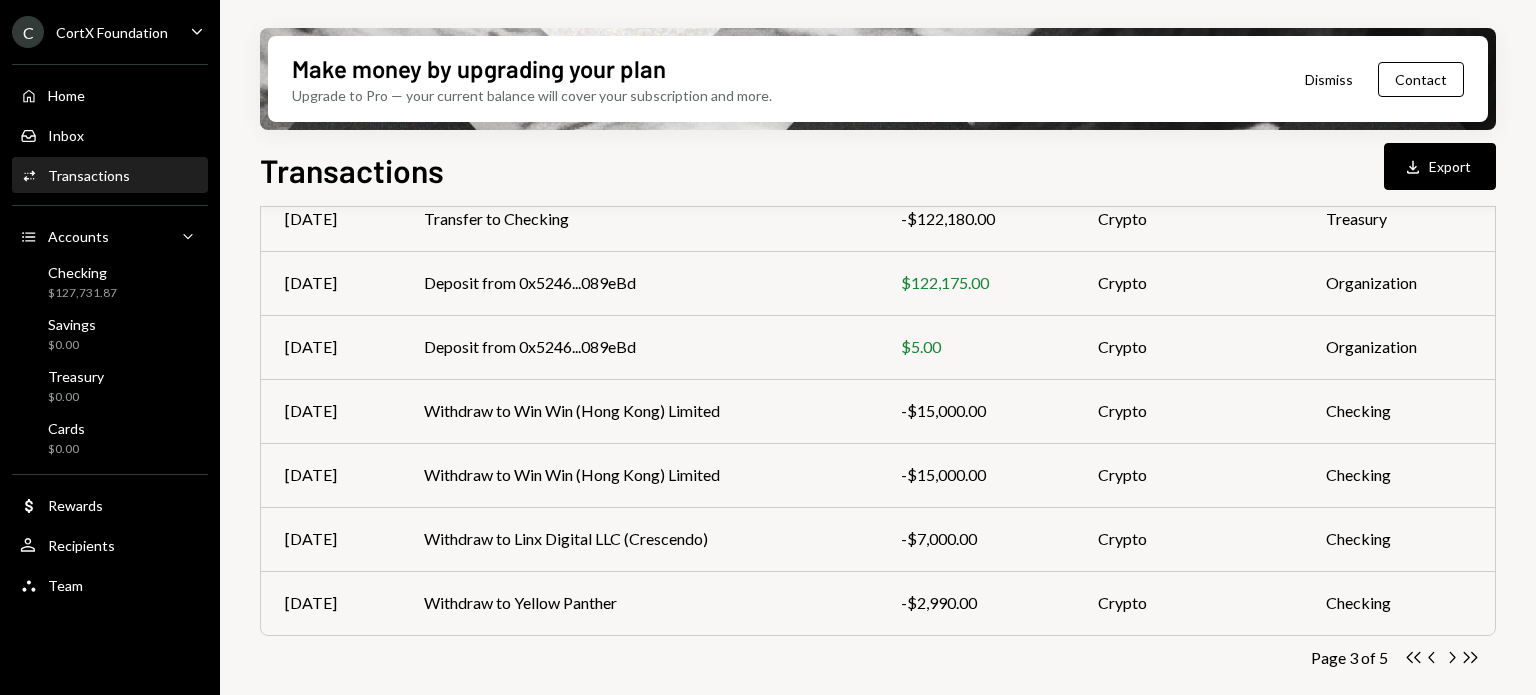 click on "Chevron Right" 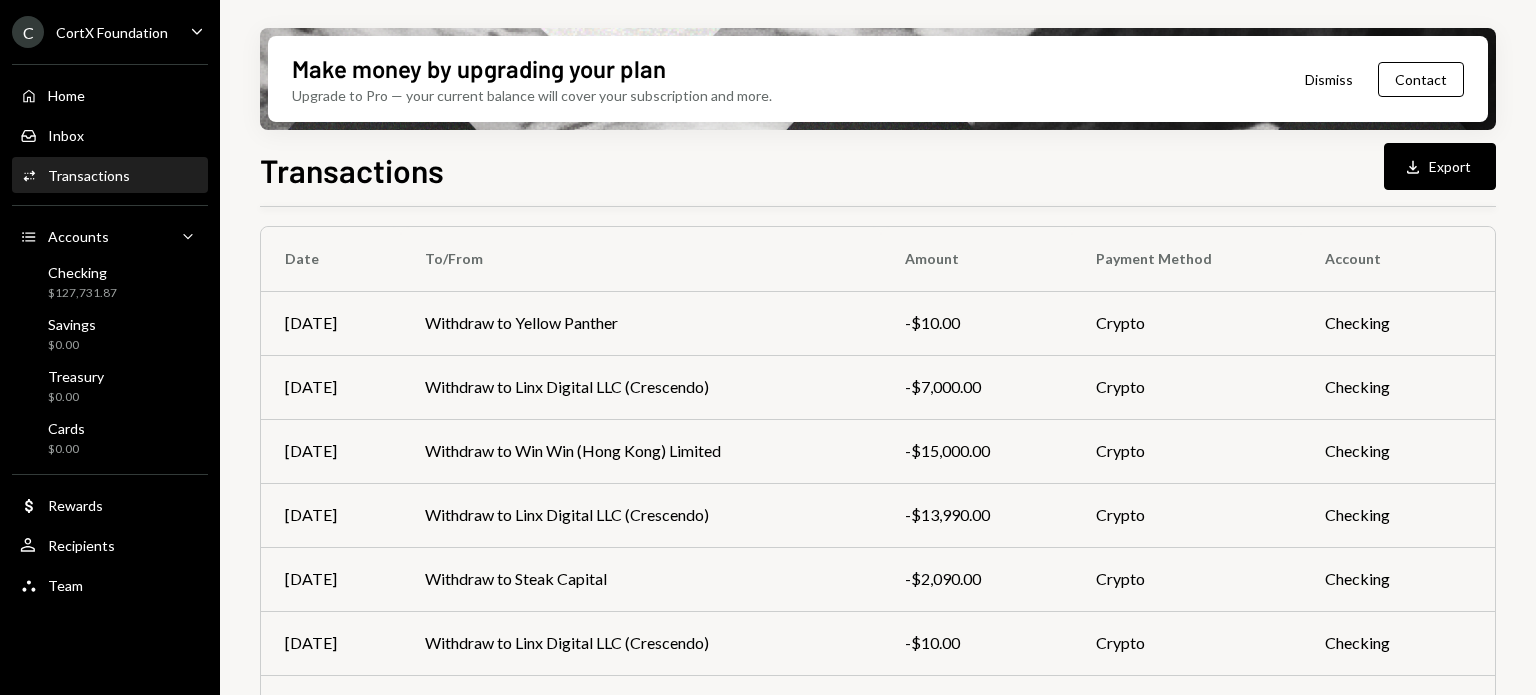 scroll, scrollTop: 143, scrollLeft: 0, axis: vertical 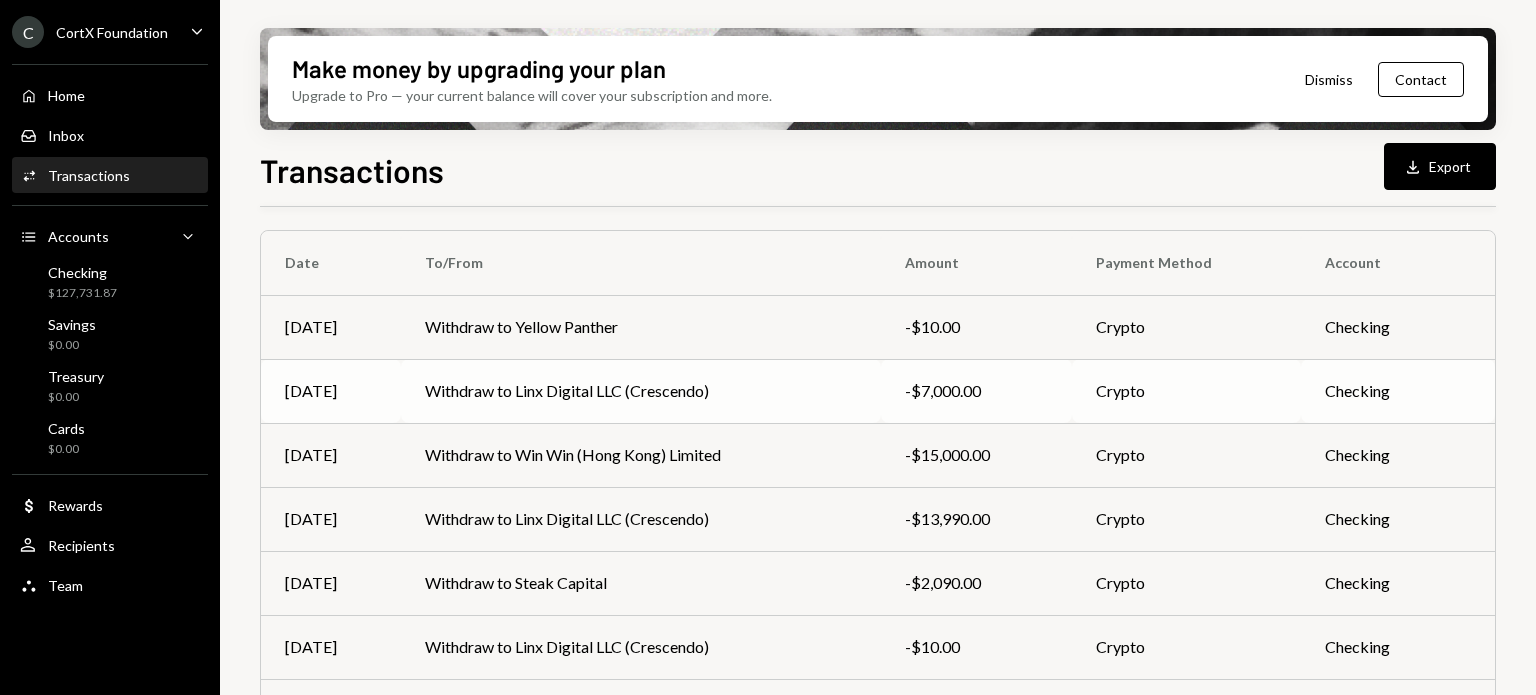 click on "Withdraw to Linx Digital LLC (Crescendo)" at bounding box center (641, 391) 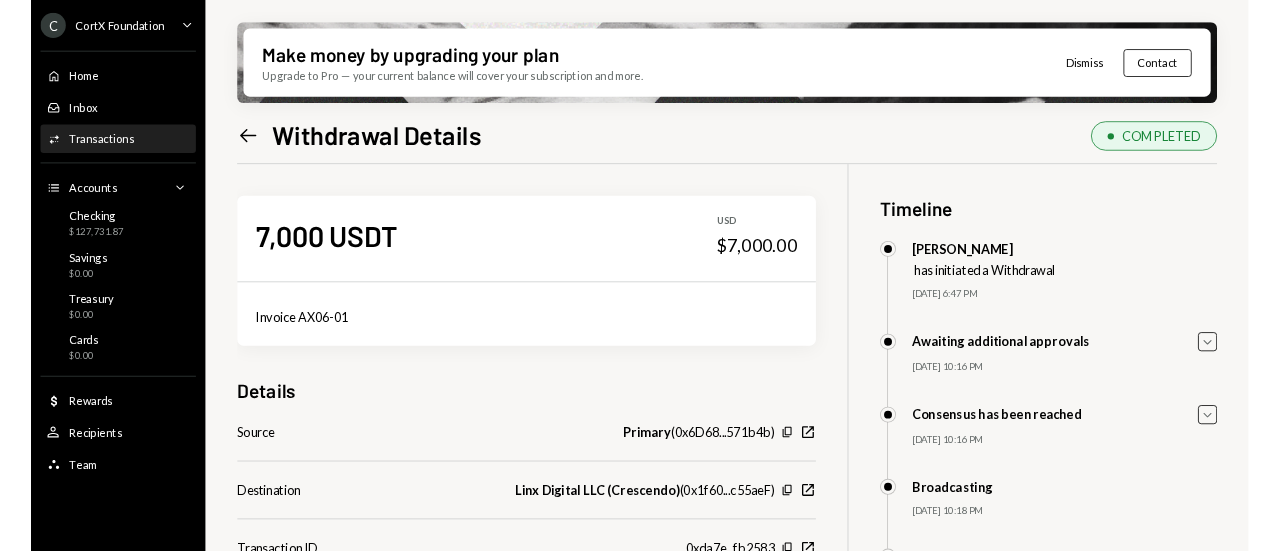 scroll, scrollTop: 160, scrollLeft: 0, axis: vertical 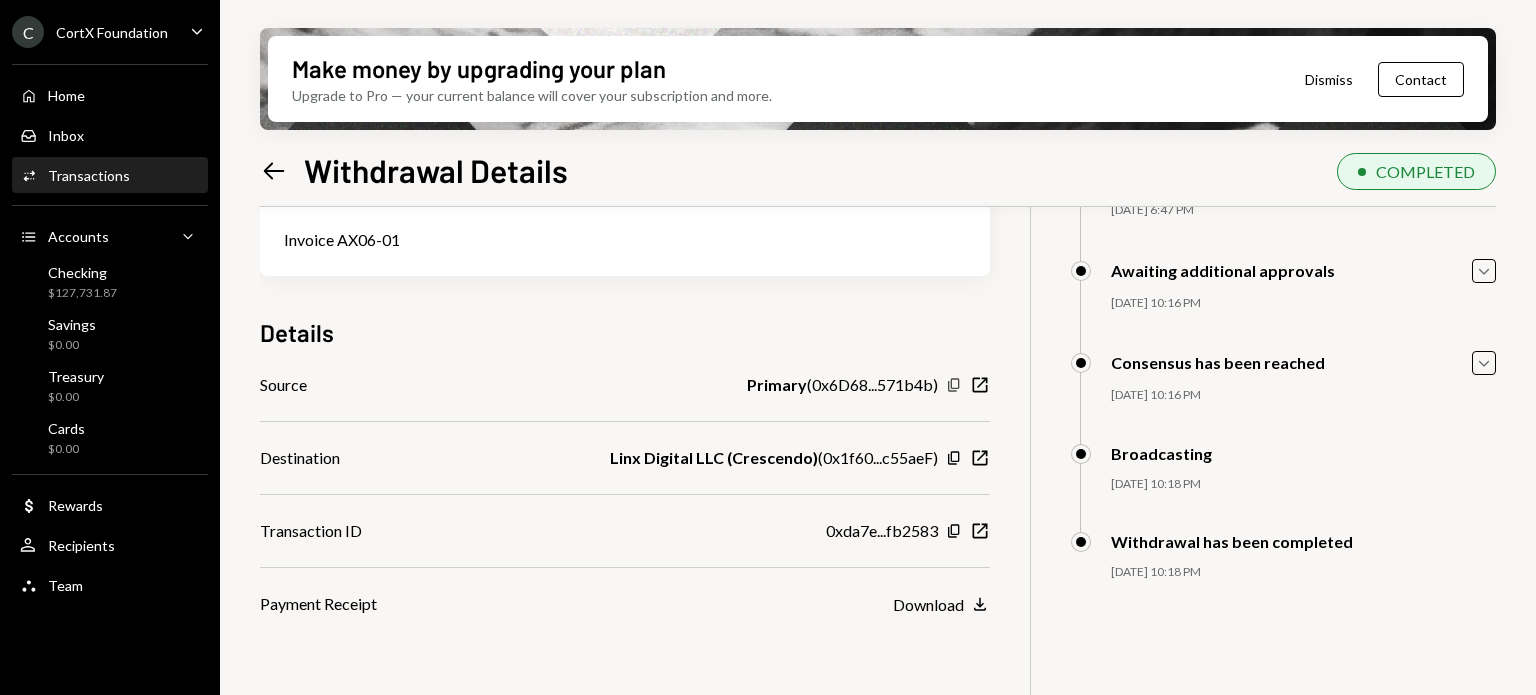 click 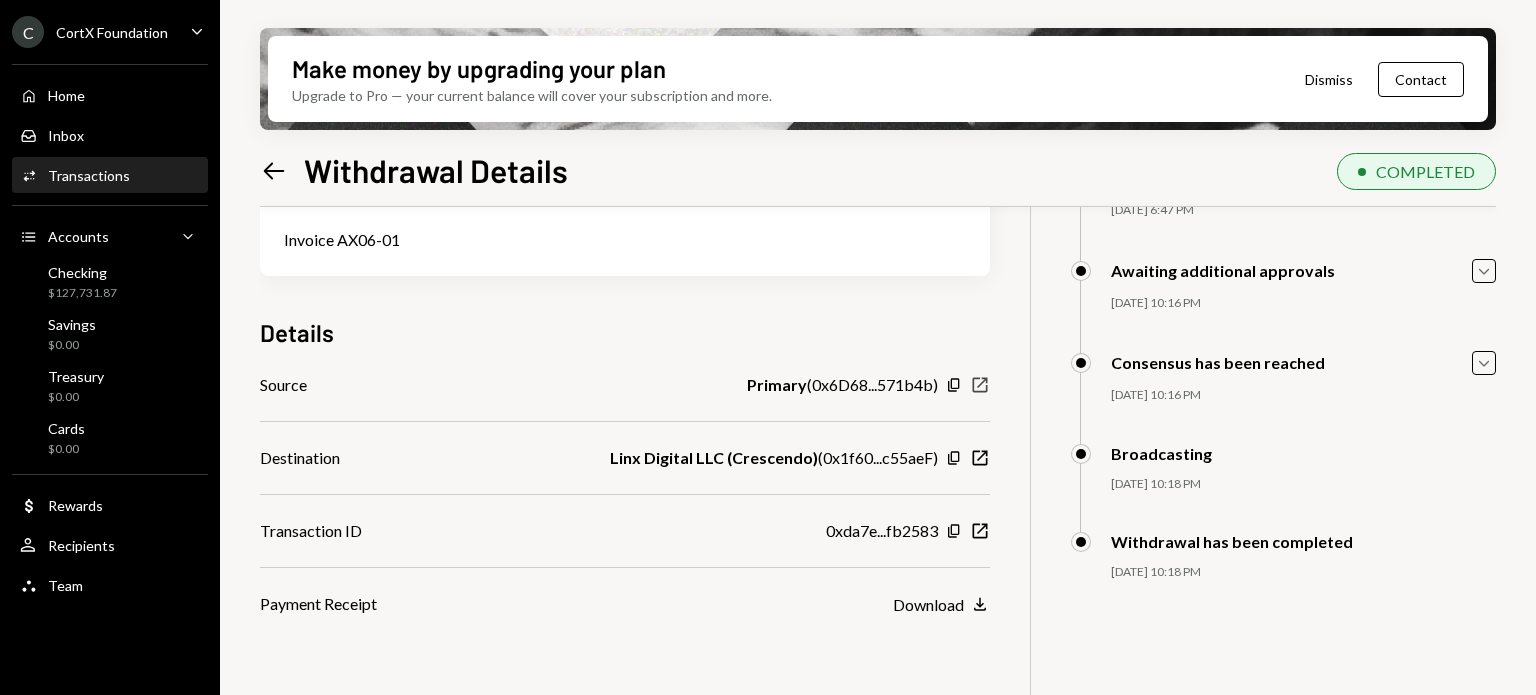 click on "New Window" 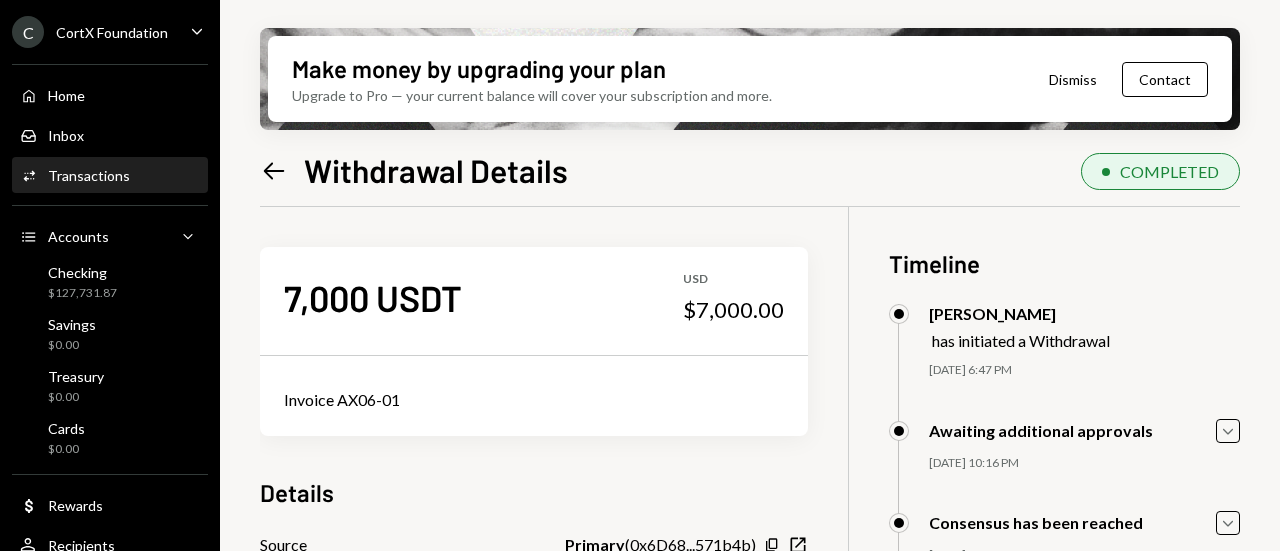 scroll, scrollTop: 0, scrollLeft: 0, axis: both 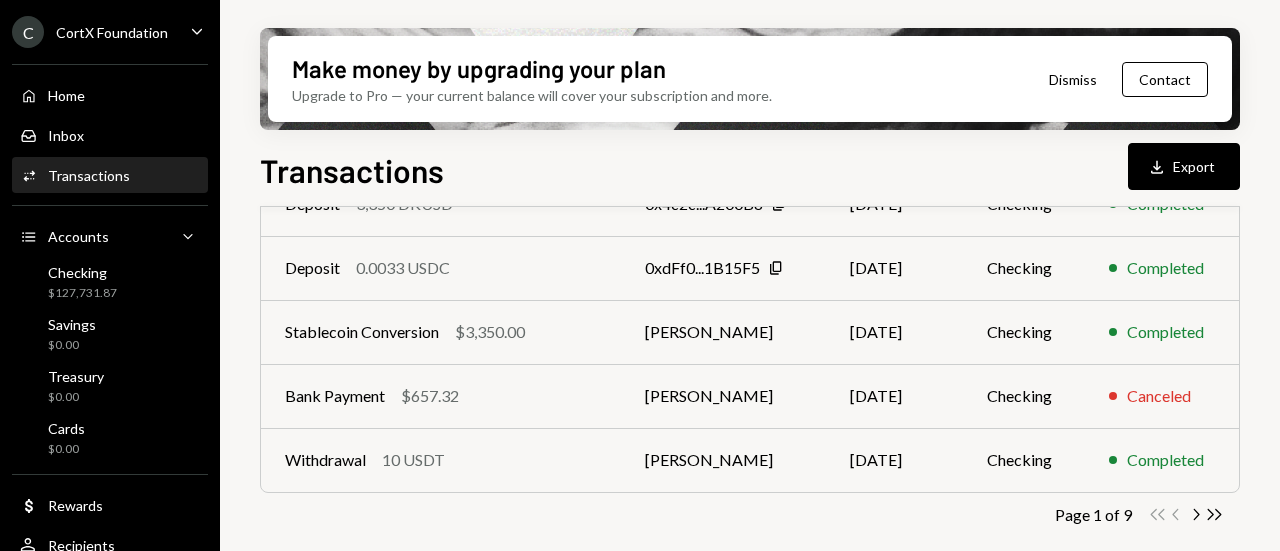 click on "Transactions" at bounding box center (89, 175) 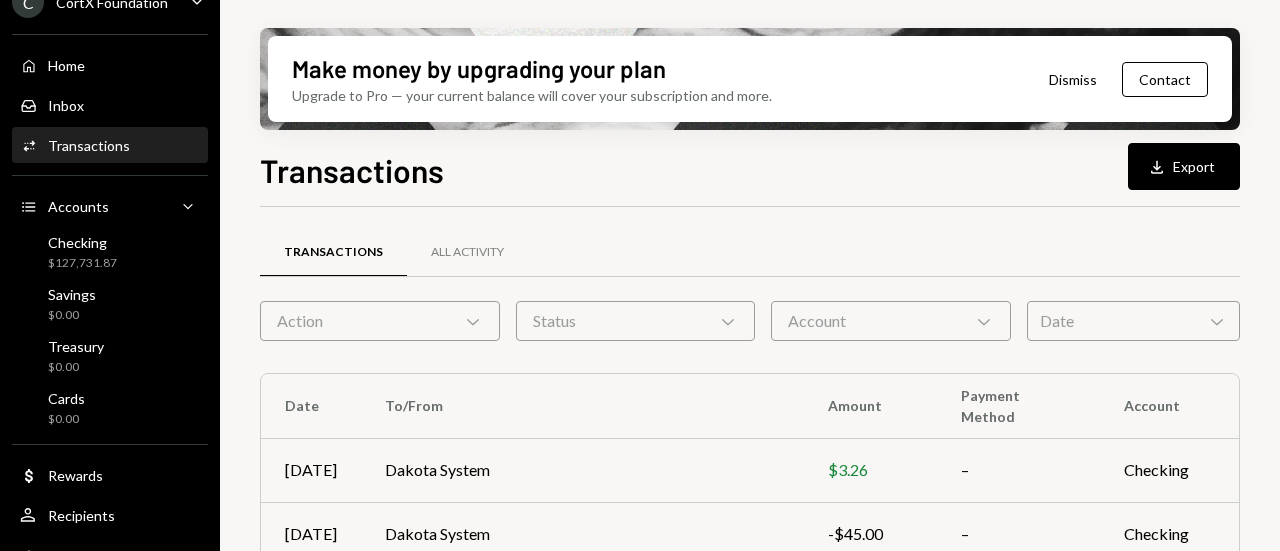 scroll, scrollTop: 57, scrollLeft: 0, axis: vertical 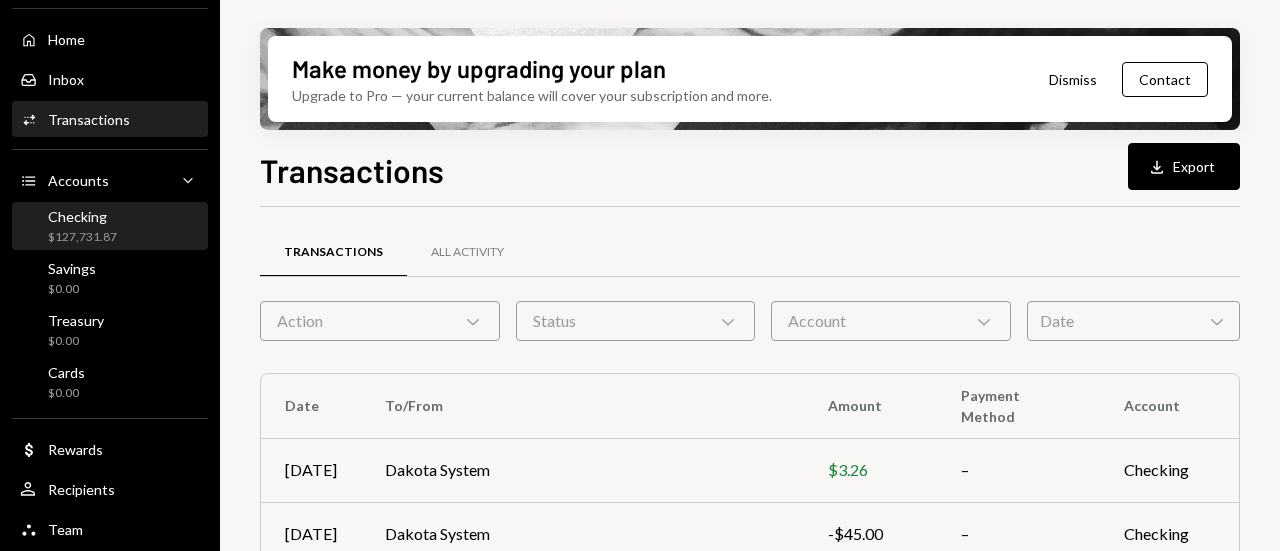 click on "Checking $127,731.87" at bounding box center (110, 227) 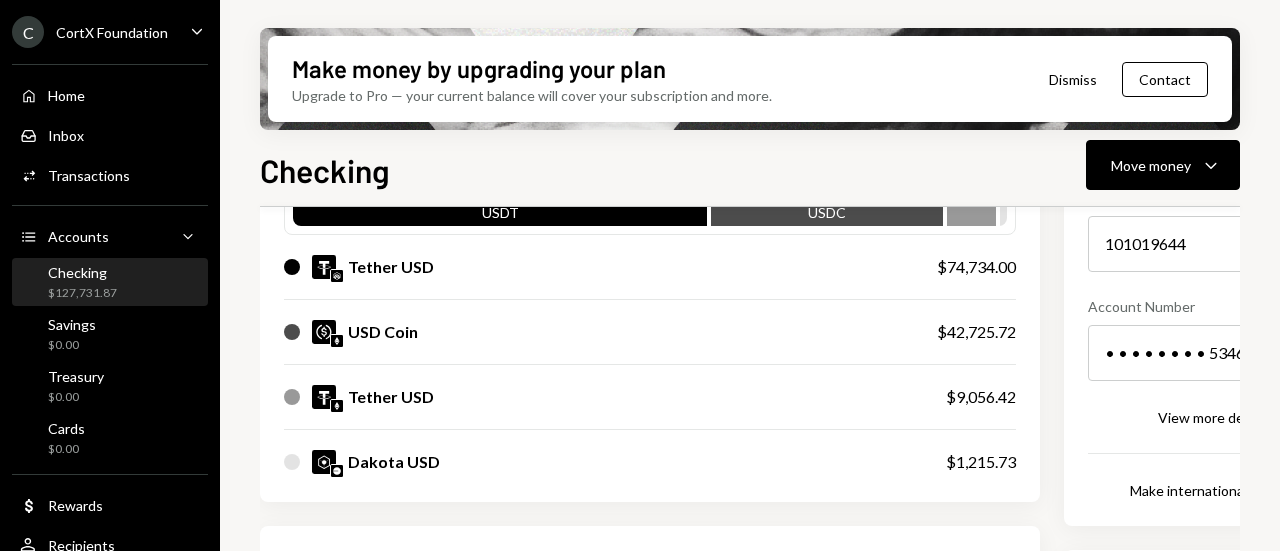 scroll, scrollTop: 182, scrollLeft: 0, axis: vertical 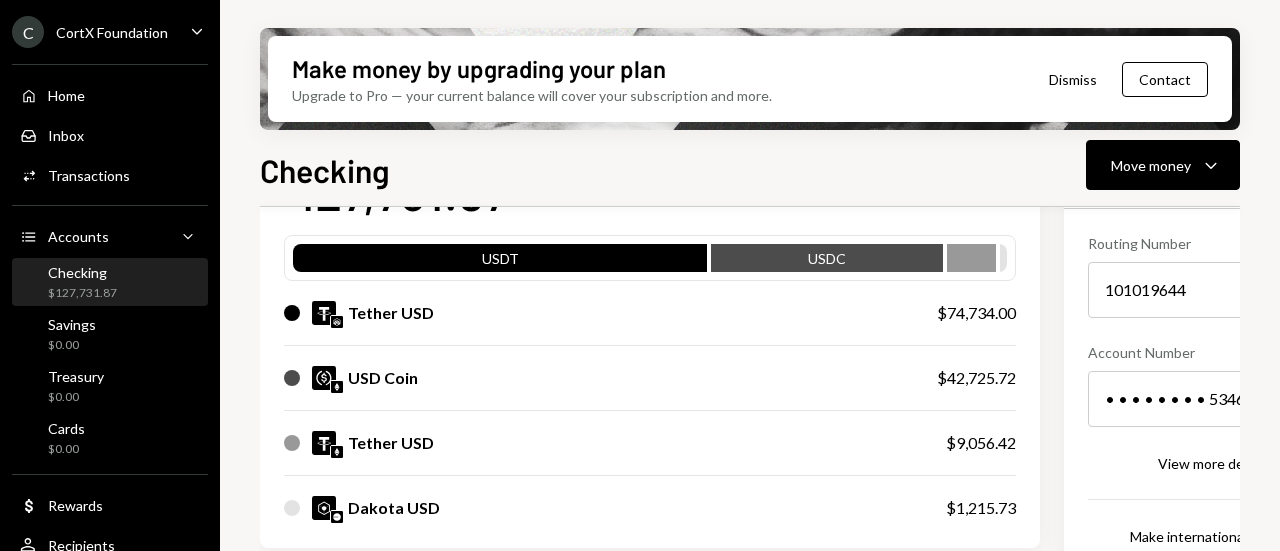 click on "Tether USD $9,056.42" at bounding box center (650, 443) 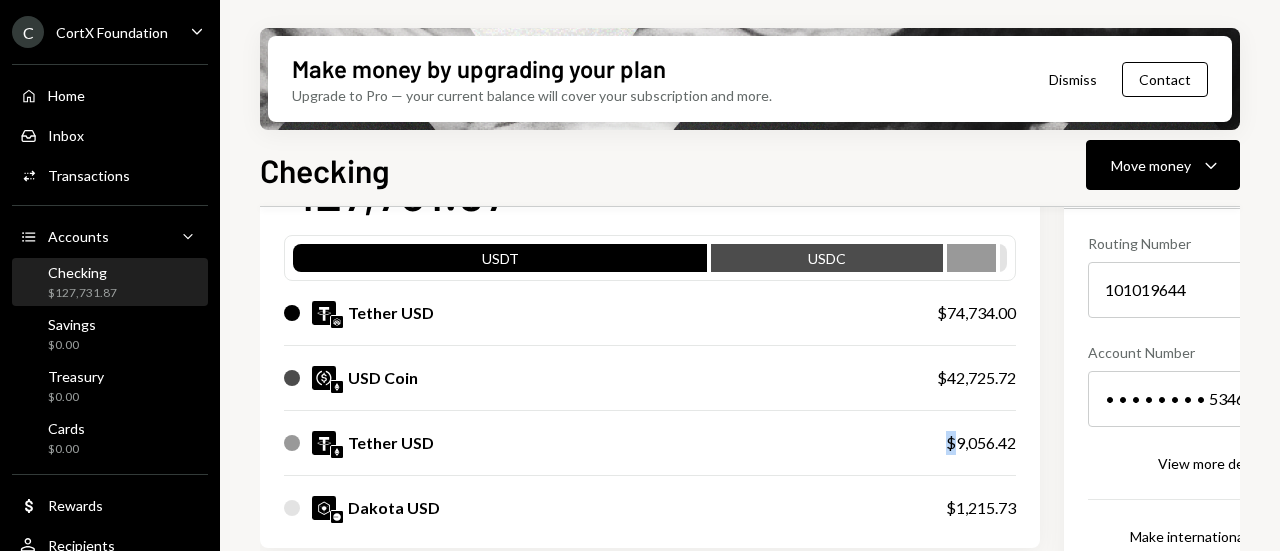 click on "Tether USD $9,056.42" at bounding box center (650, 443) 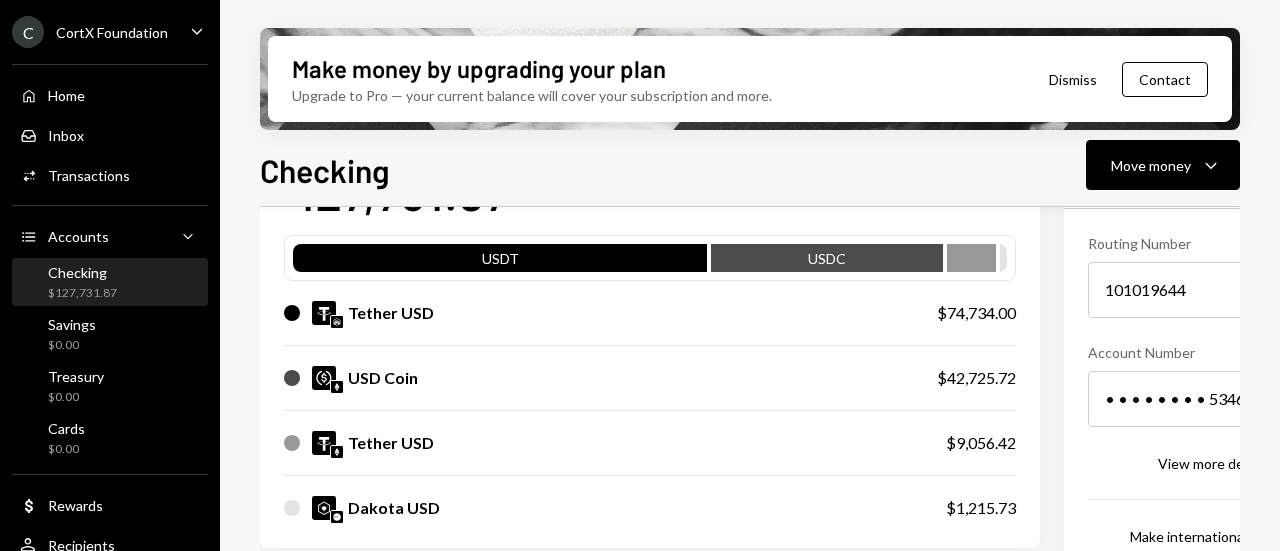 click on "Tether USD" at bounding box center [391, 443] 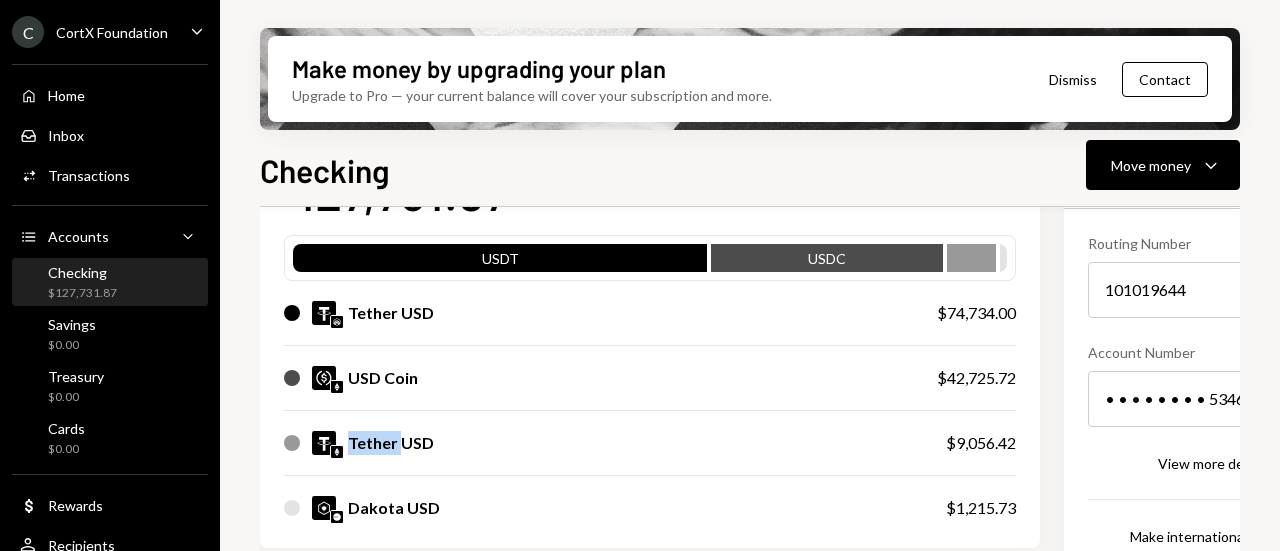 click on "Tether USD" at bounding box center (391, 443) 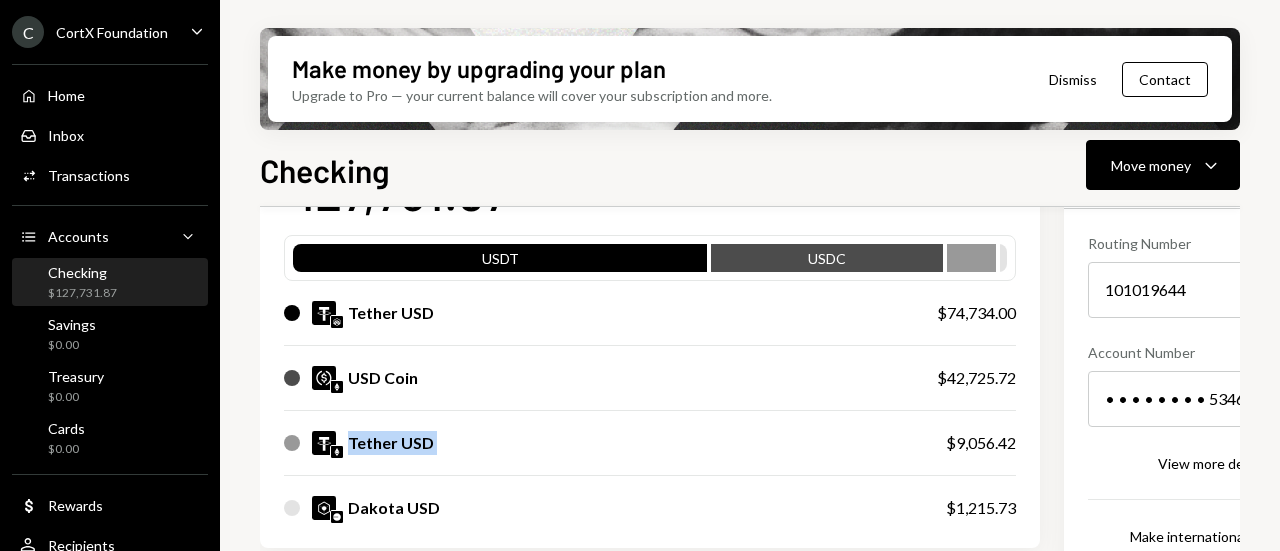click on "Tether USD" at bounding box center (391, 443) 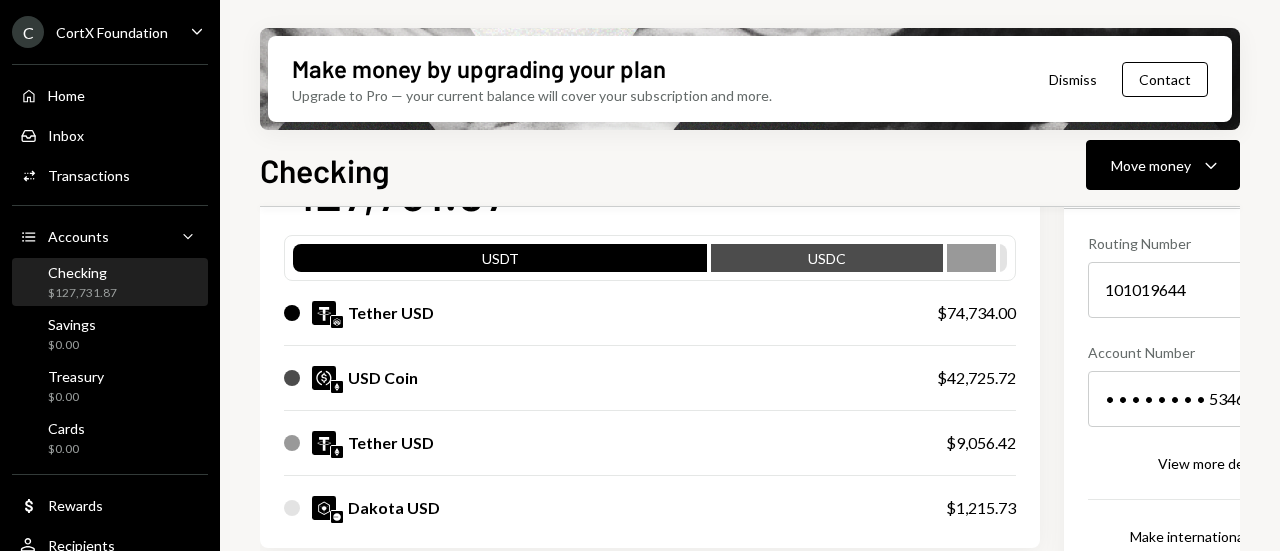 click on "Make money by upgrading your plan Upgrade to Pro — your current balance will cover your subscription and more. Dismiss Contact Checking Move money Caret Down Overview Security Settings My balance $ 127,731.87 USDT USDC Tether USD $74,734.00 USD Coin $42,725.72 Tether USD $9,056.42 Dakota USD $1,215.73 Recent Transactions View all Type Initiated By Initiated At Status Reward Earning $3.26 Dakota System [DATE] Completed Billing Drawdown Withdrawal 45  USDT Dakota System [DATE] Completed Withdrawal 14,990  USDT [PERSON_NAME] [DATE] Completed Bank Payment $657.32 [PERSON_NAME] [DATE] Completed Bank Payment $3,350.00 [PERSON_NAME] [DATE] Completed Account Details Routing Number [FINANCIAL_ID] Copy Account Number • • • • • • • •  5346 Show Copy View more details Right Arrow Make international deposit Right Arrow Account Information Money in (last 30 days) Up Right Arrow $3.26 Money out (last 30 days) Down Right Arrow $19,042.32 View address details Right Arrow" at bounding box center (750, 275) 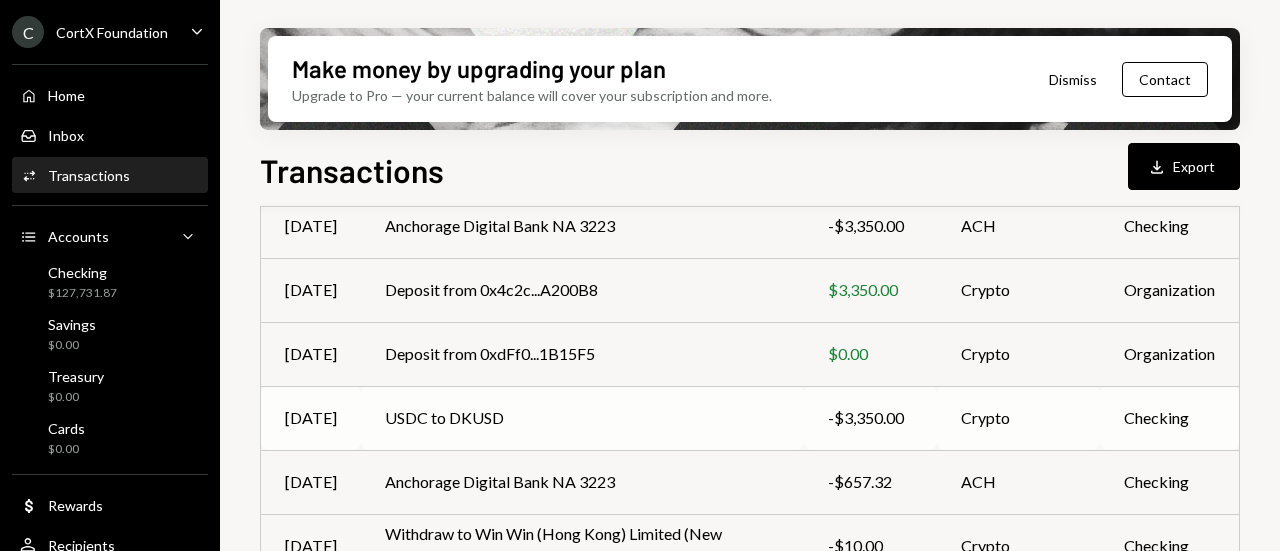 scroll, scrollTop: 586, scrollLeft: 0, axis: vertical 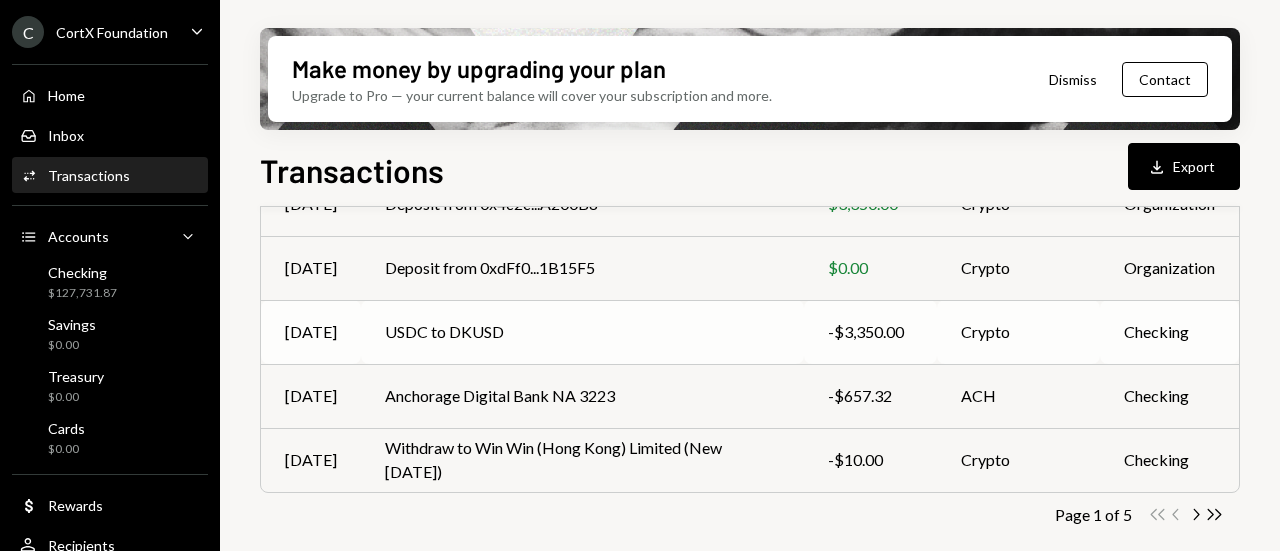 click on "USDC to DKUSD" at bounding box center [582, 332] 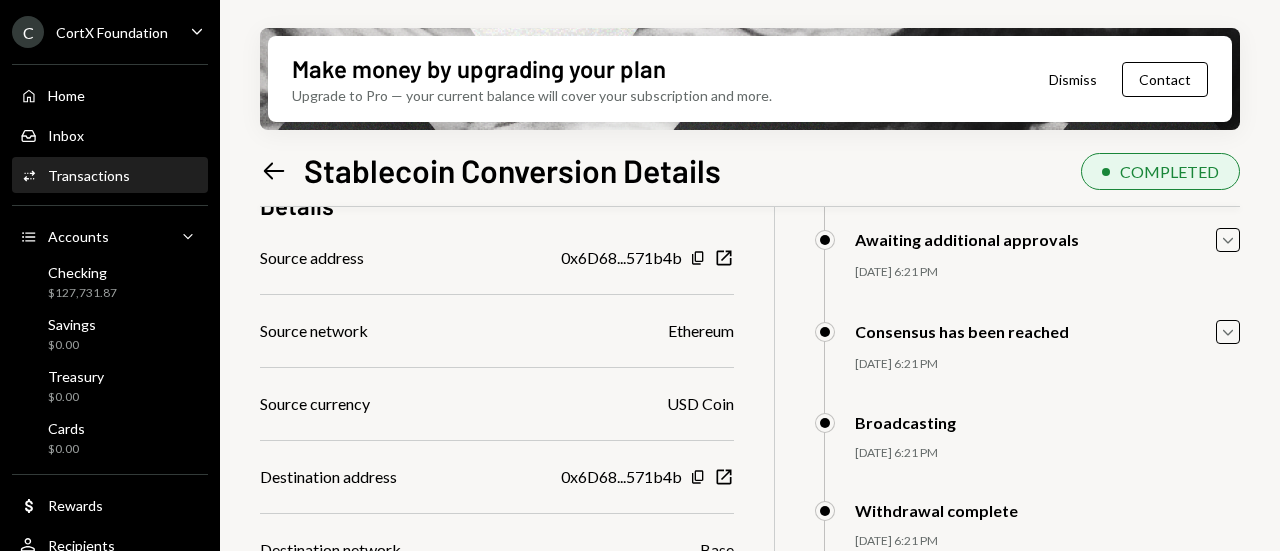 scroll, scrollTop: 200, scrollLeft: 0, axis: vertical 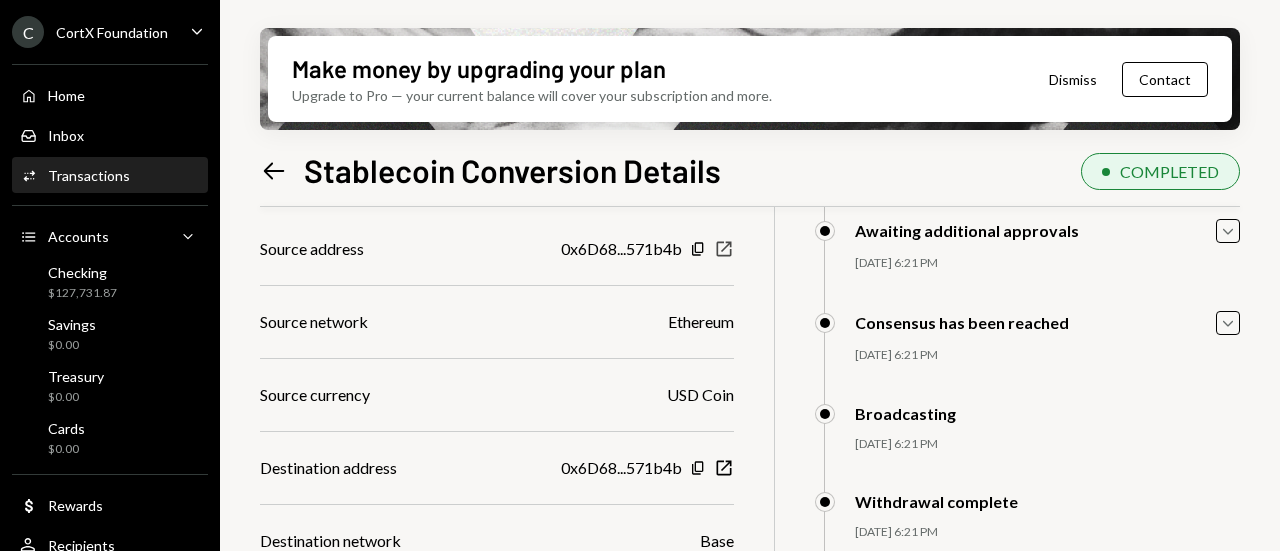 click on "New Window" 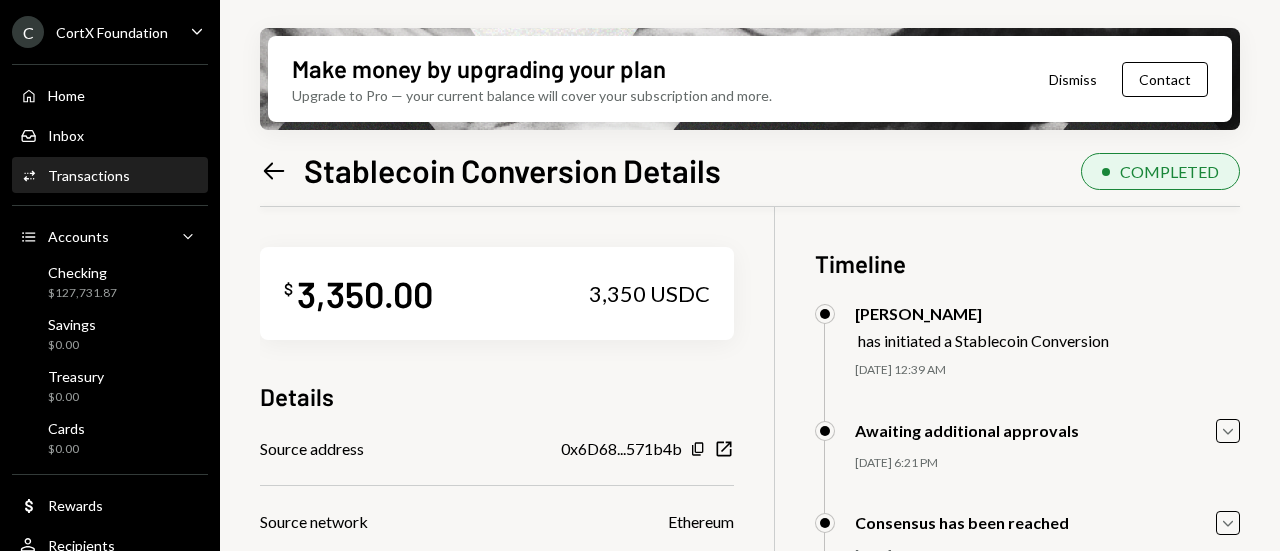 scroll, scrollTop: 0, scrollLeft: 0, axis: both 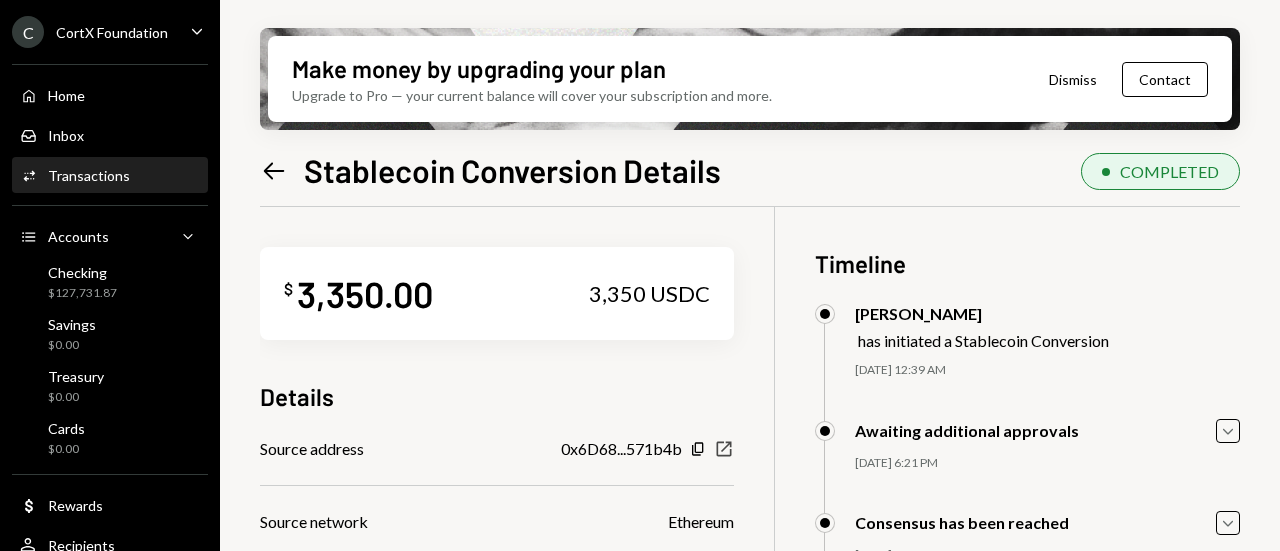 click on "New Window" 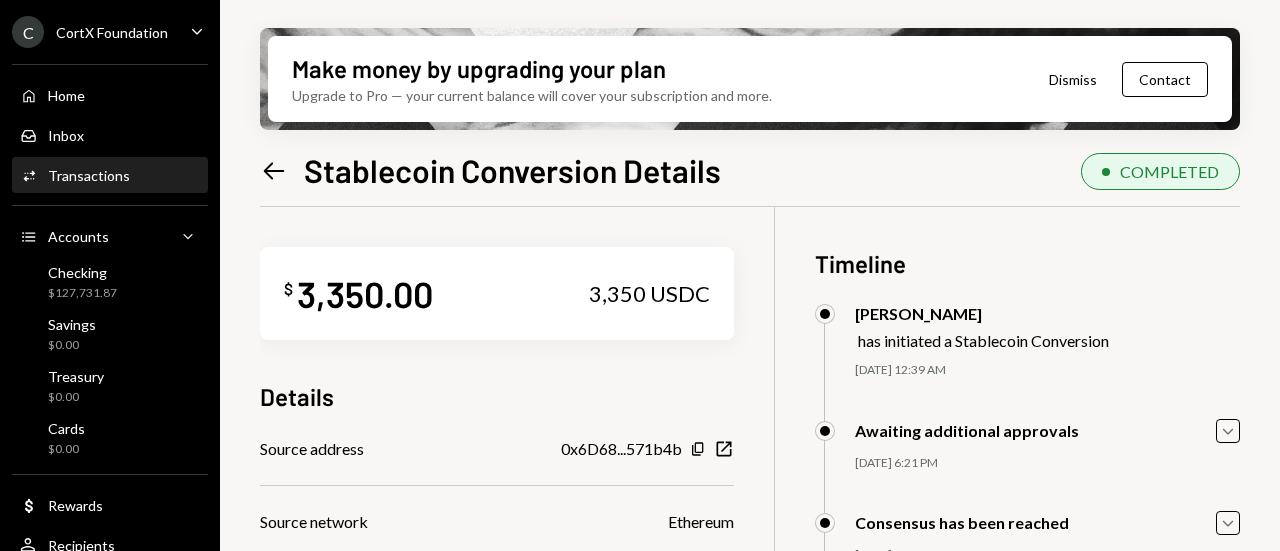 click on "Left Arrow" 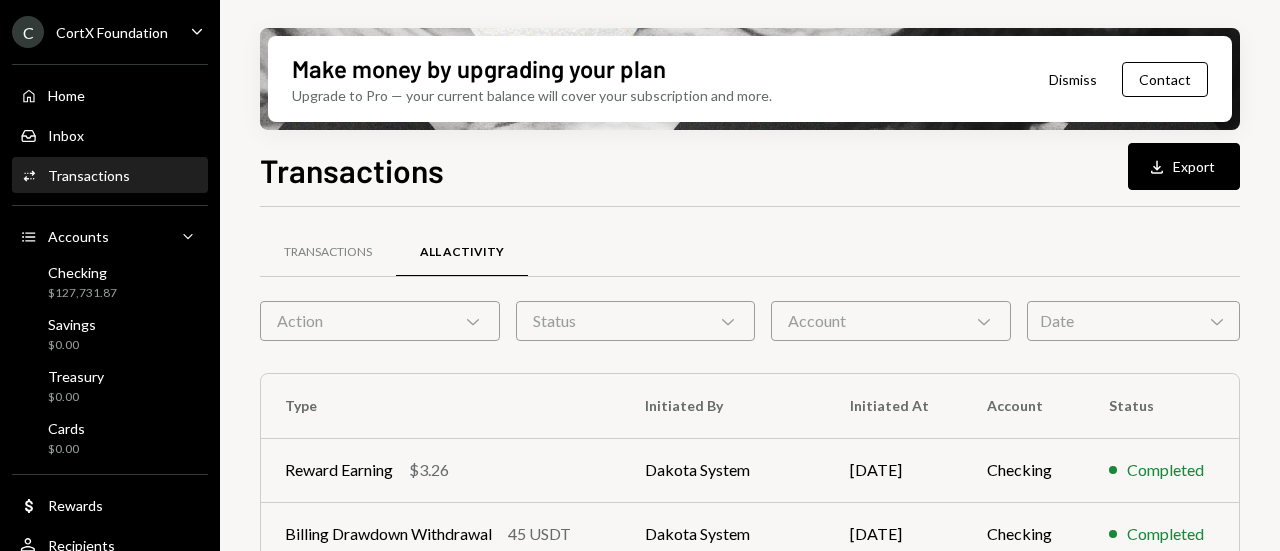 scroll, scrollTop: 300, scrollLeft: 0, axis: vertical 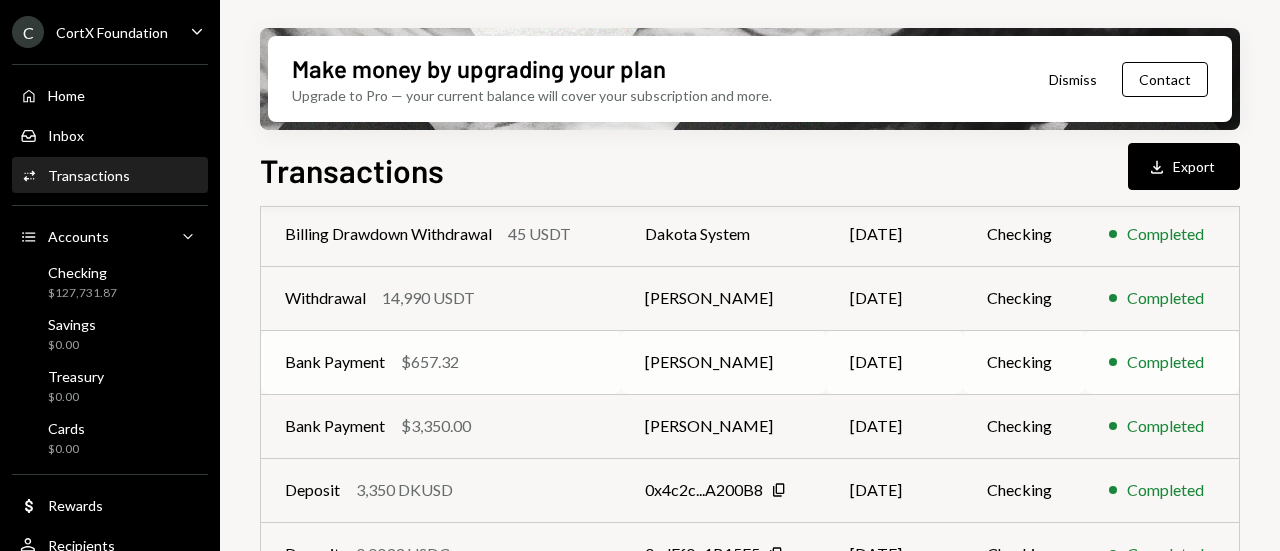 click on "Bank Payment $657.32" at bounding box center [441, 362] 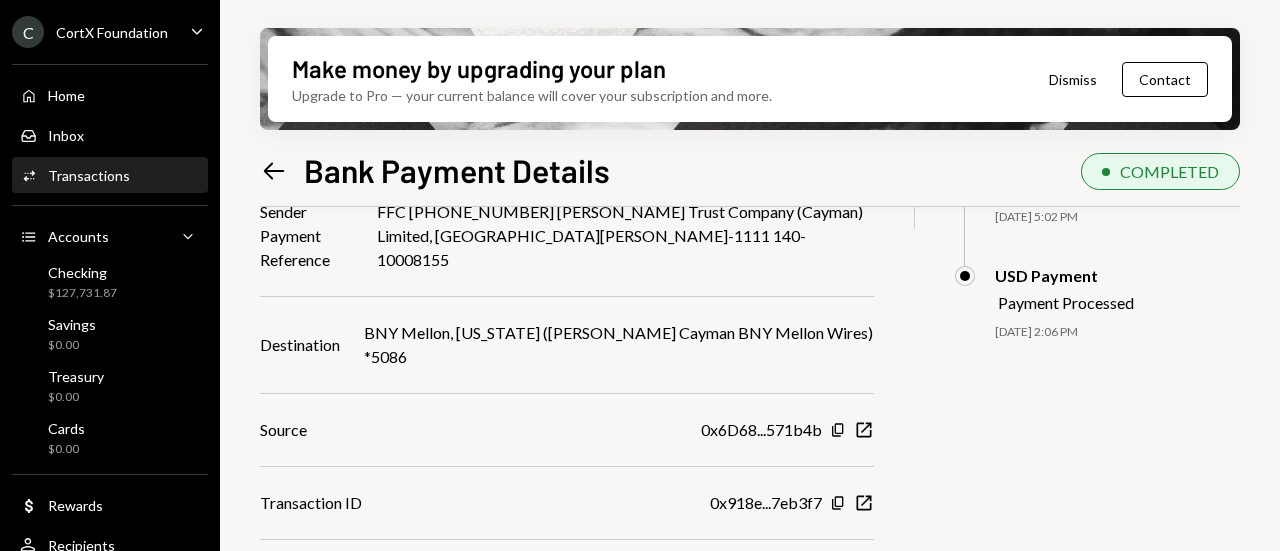 scroll, scrollTop: 543, scrollLeft: 0, axis: vertical 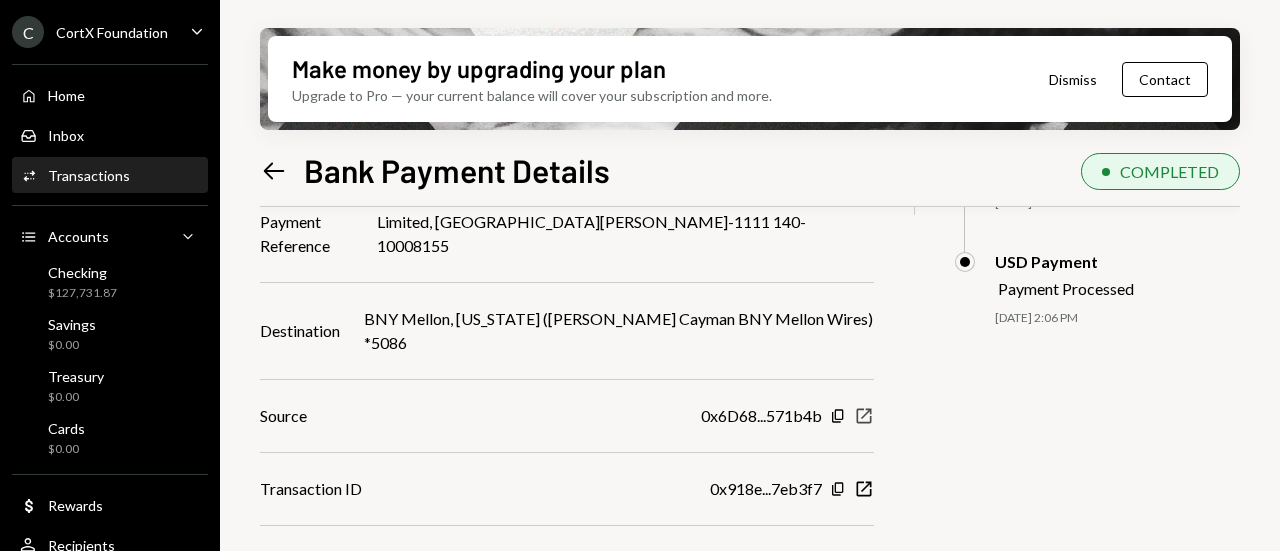 click 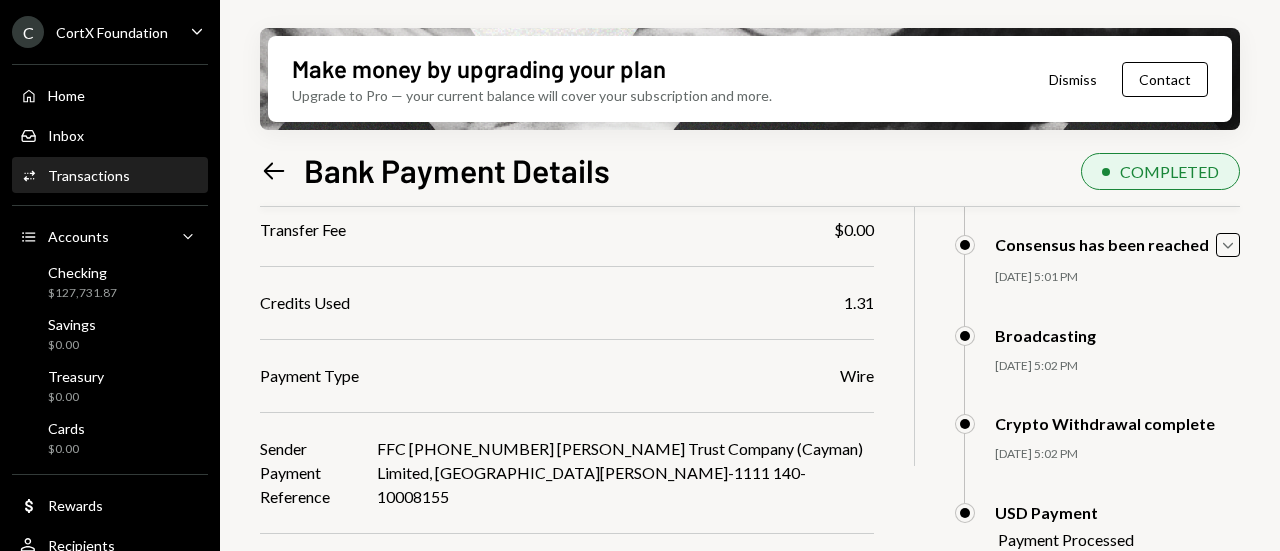 scroll, scrollTop: 500, scrollLeft: 0, axis: vertical 